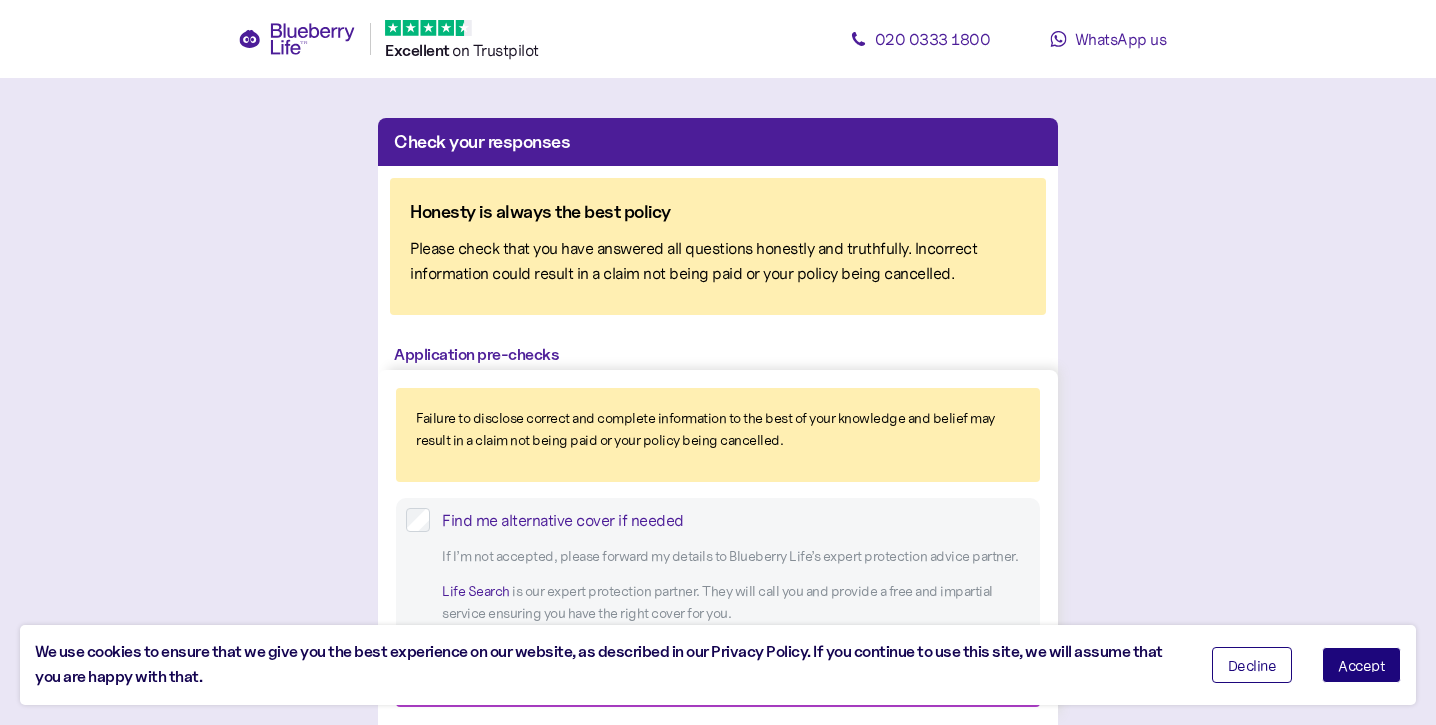 scroll, scrollTop: 0, scrollLeft: 0, axis: both 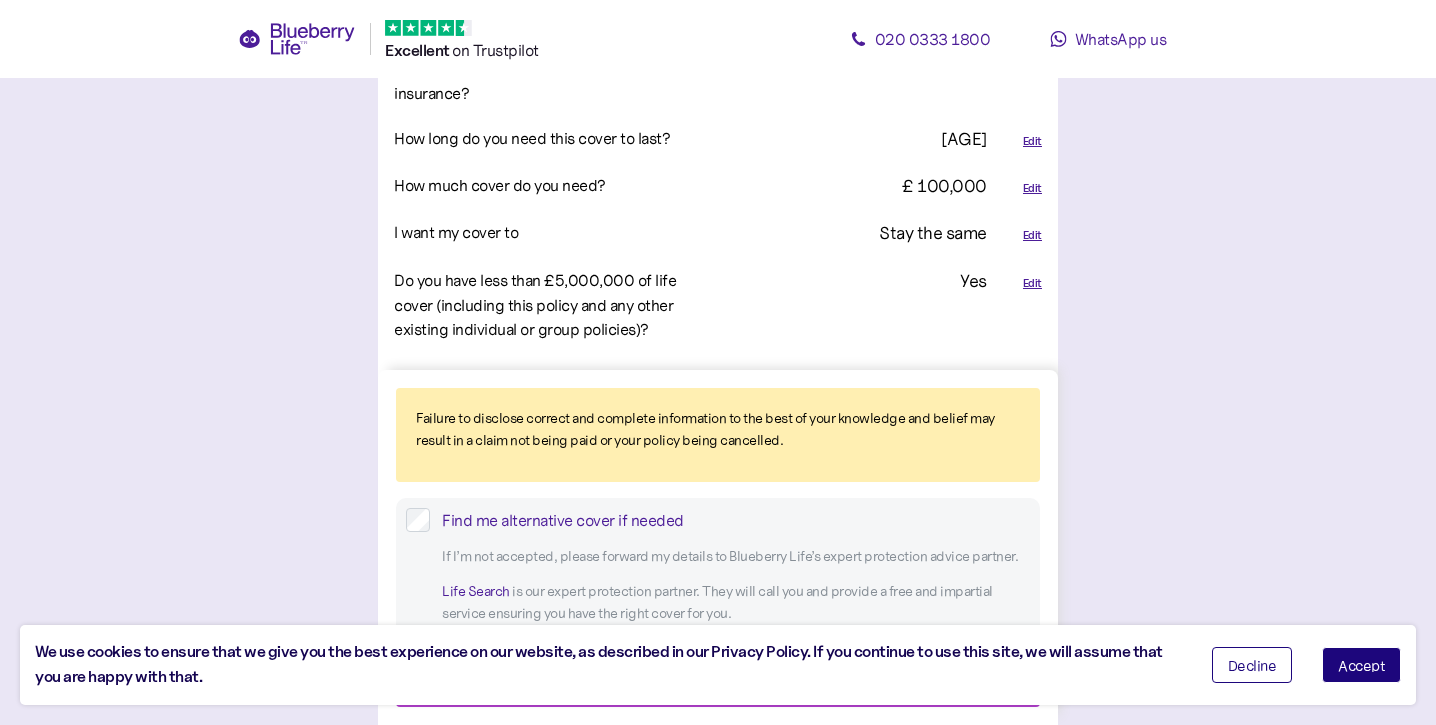 click on "Edit" at bounding box center [1032, 188] 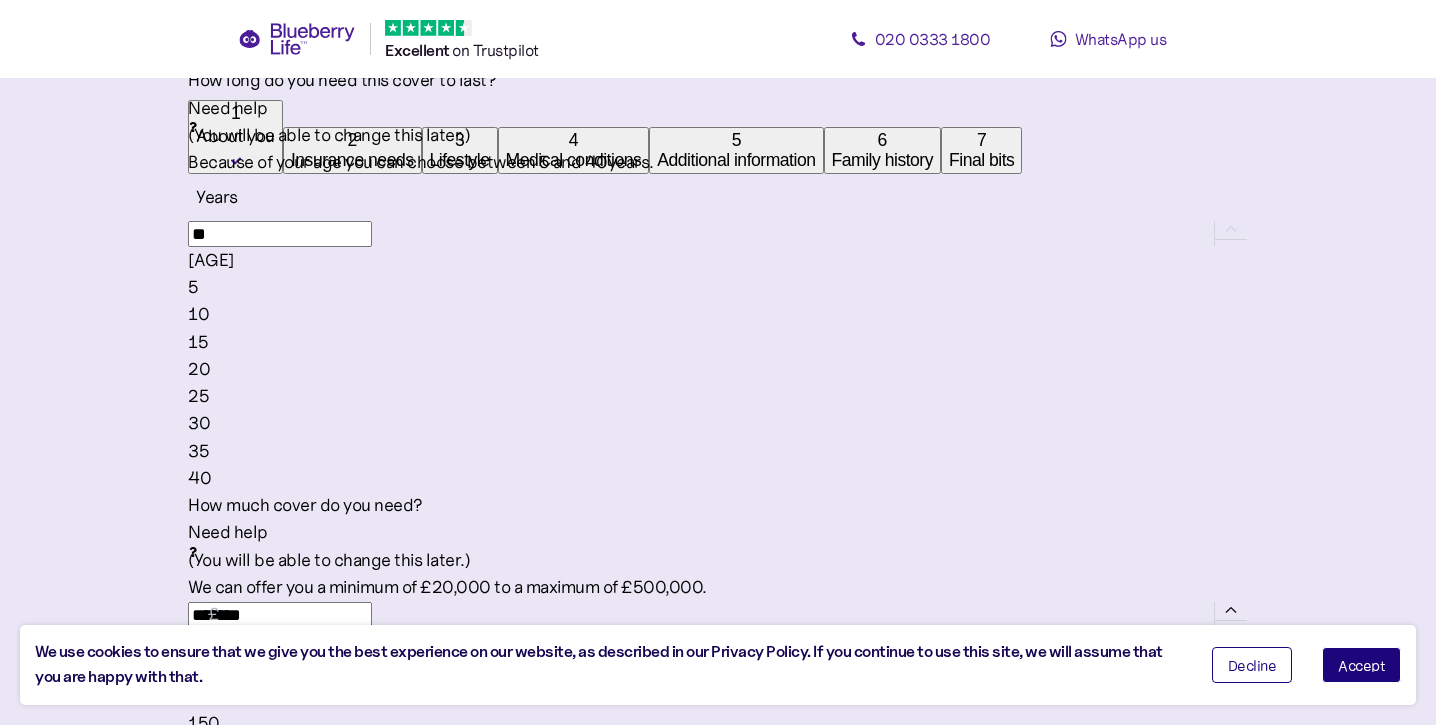 scroll, scrollTop: 658, scrollLeft: 0, axis: vertical 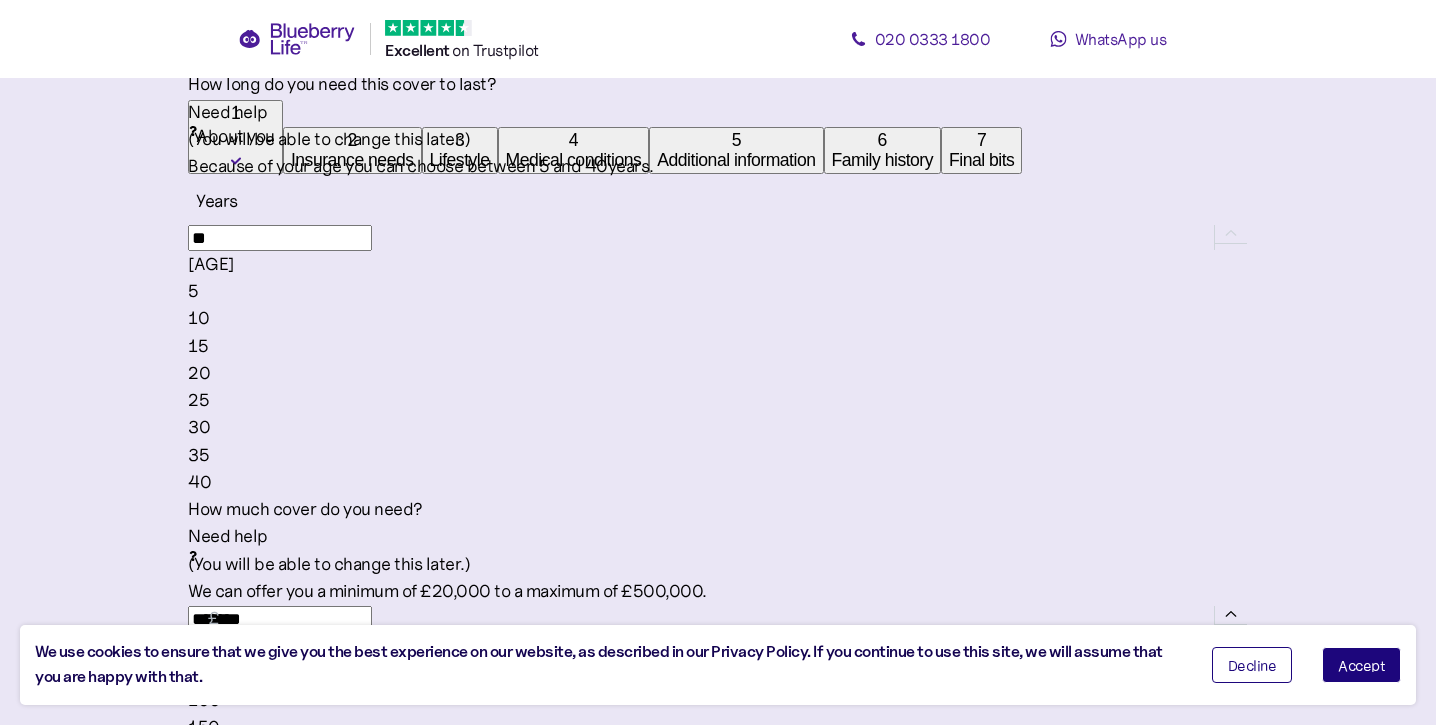 drag, startPoint x: 649, startPoint y: 418, endPoint x: 468, endPoint y: 406, distance: 181.39735 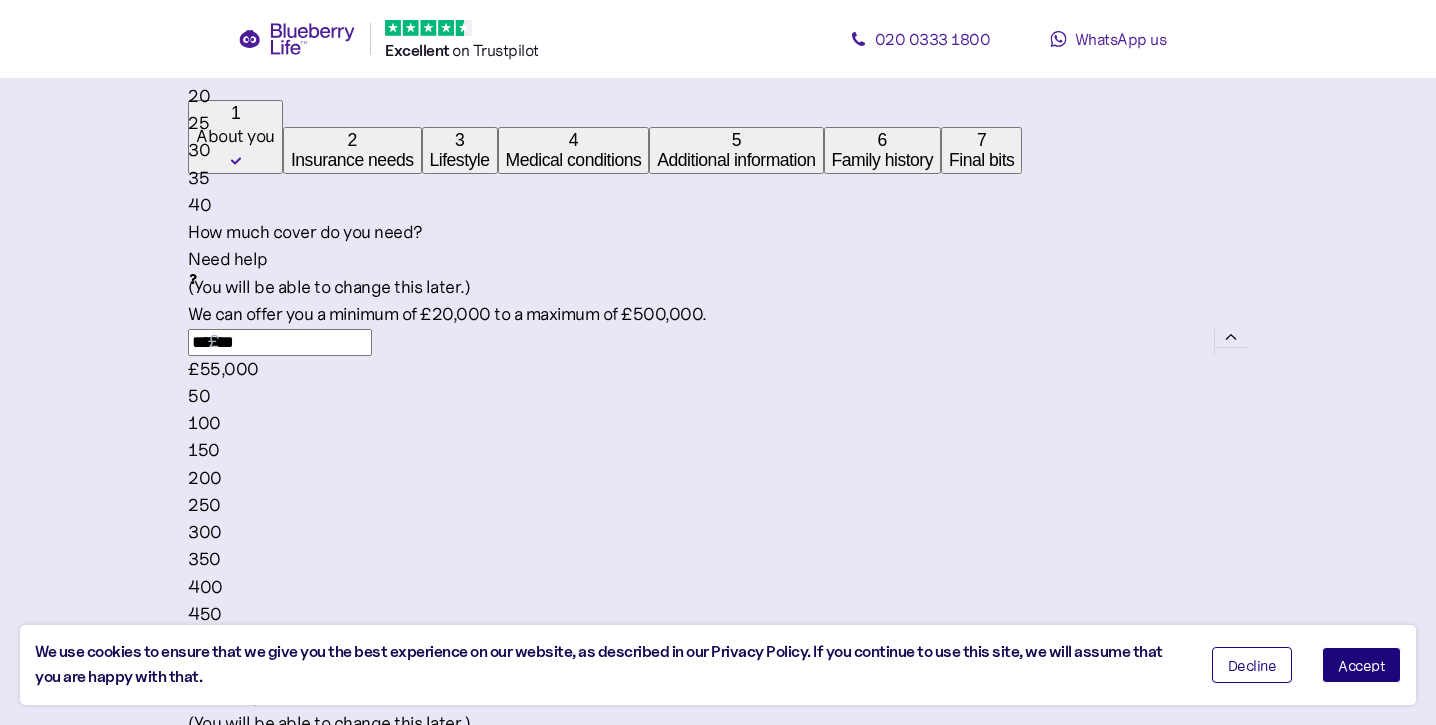 scroll, scrollTop: 934, scrollLeft: 0, axis: vertical 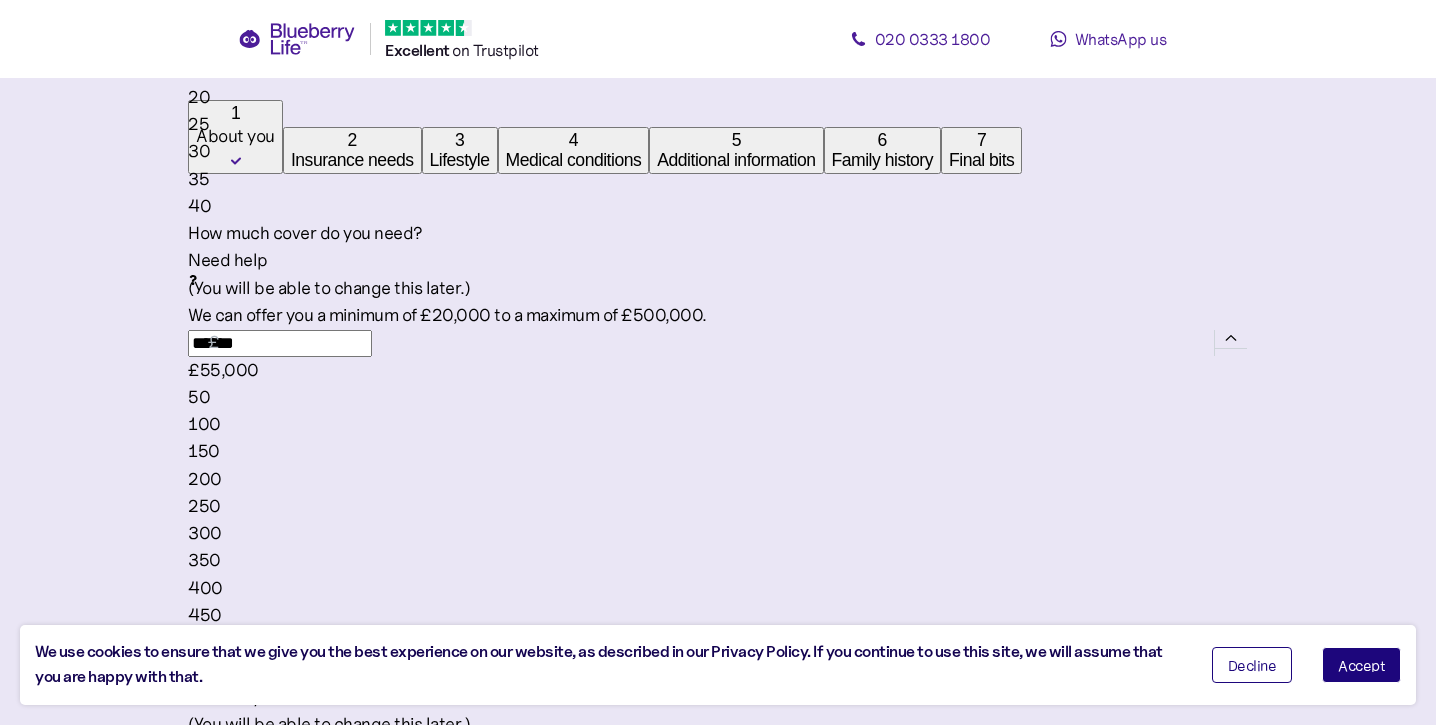 type on "******" 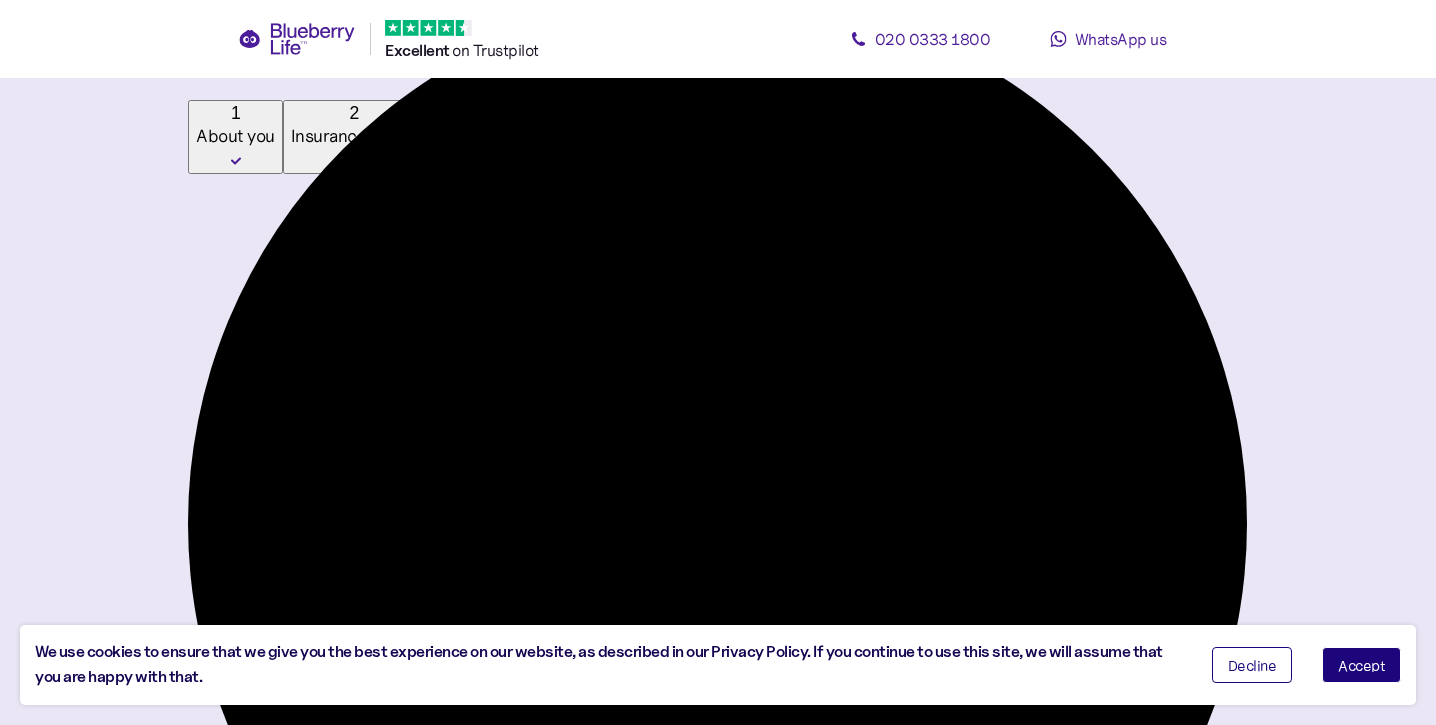 scroll, scrollTop: 38, scrollLeft: 0, axis: vertical 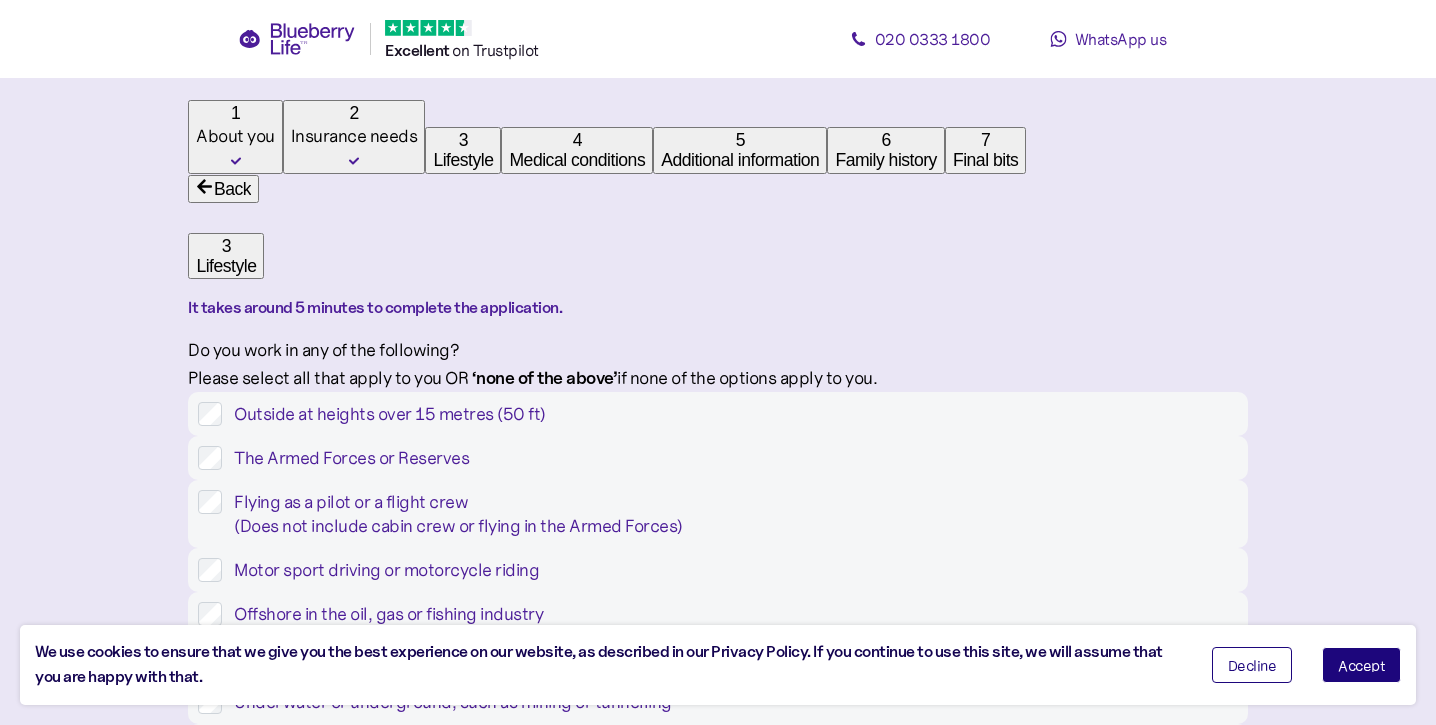 click on "Accept" at bounding box center (1361, 665) 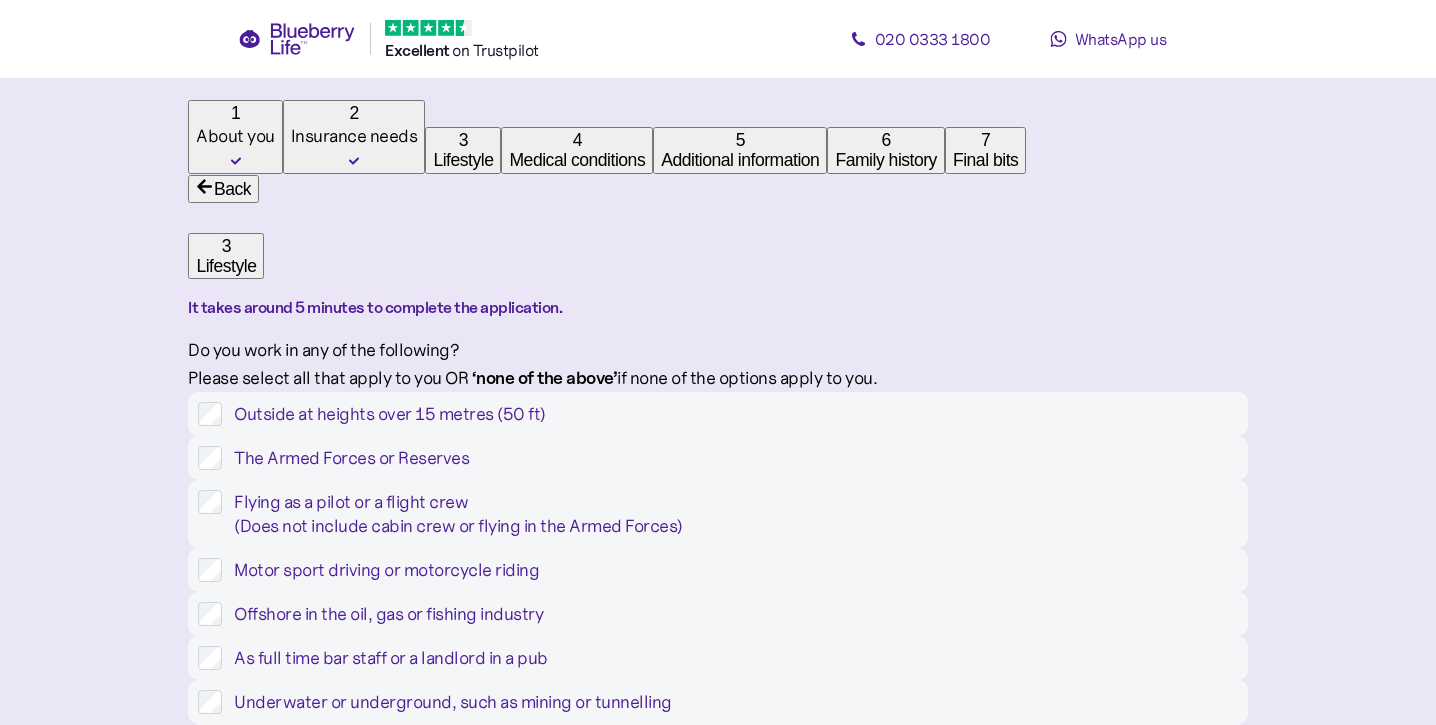 click on "Next" at bounding box center [722, 6537] 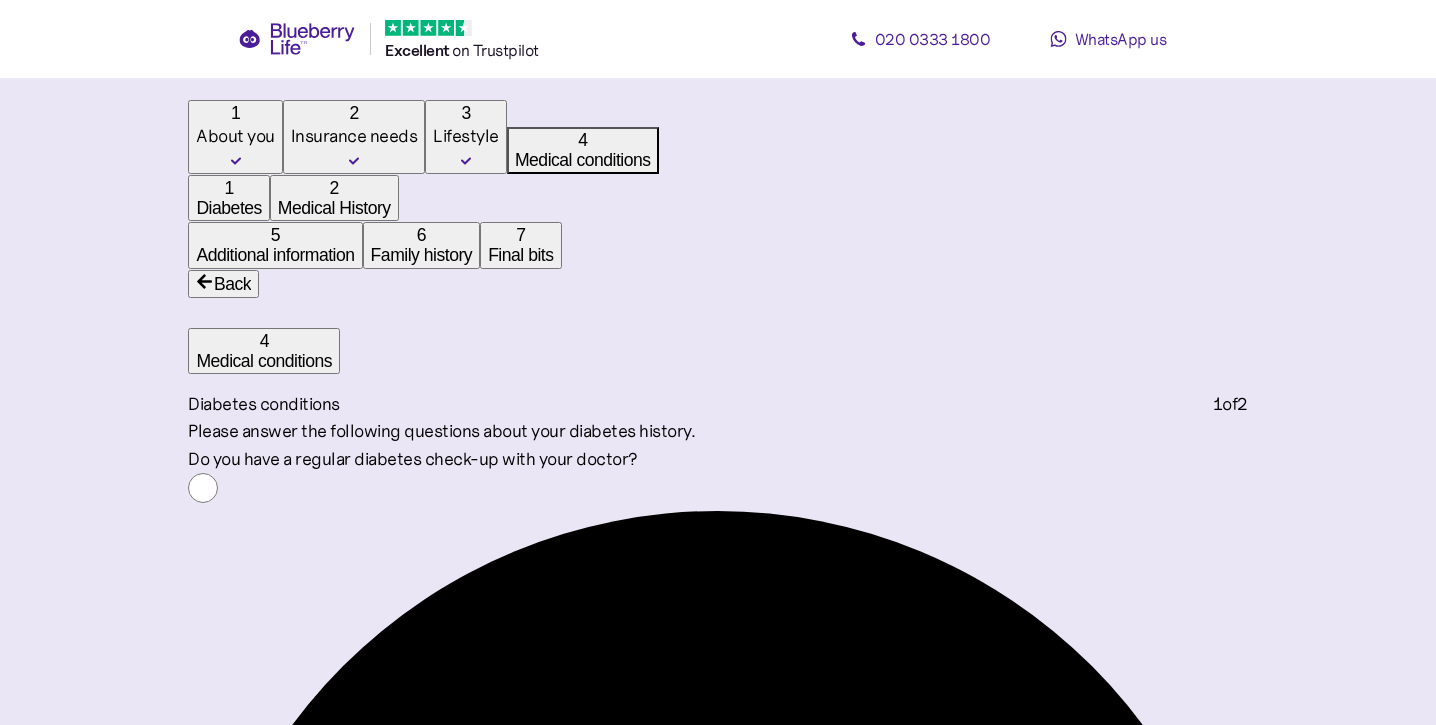 click on "Confirm  1 of 2" at bounding box center (722, 30957) 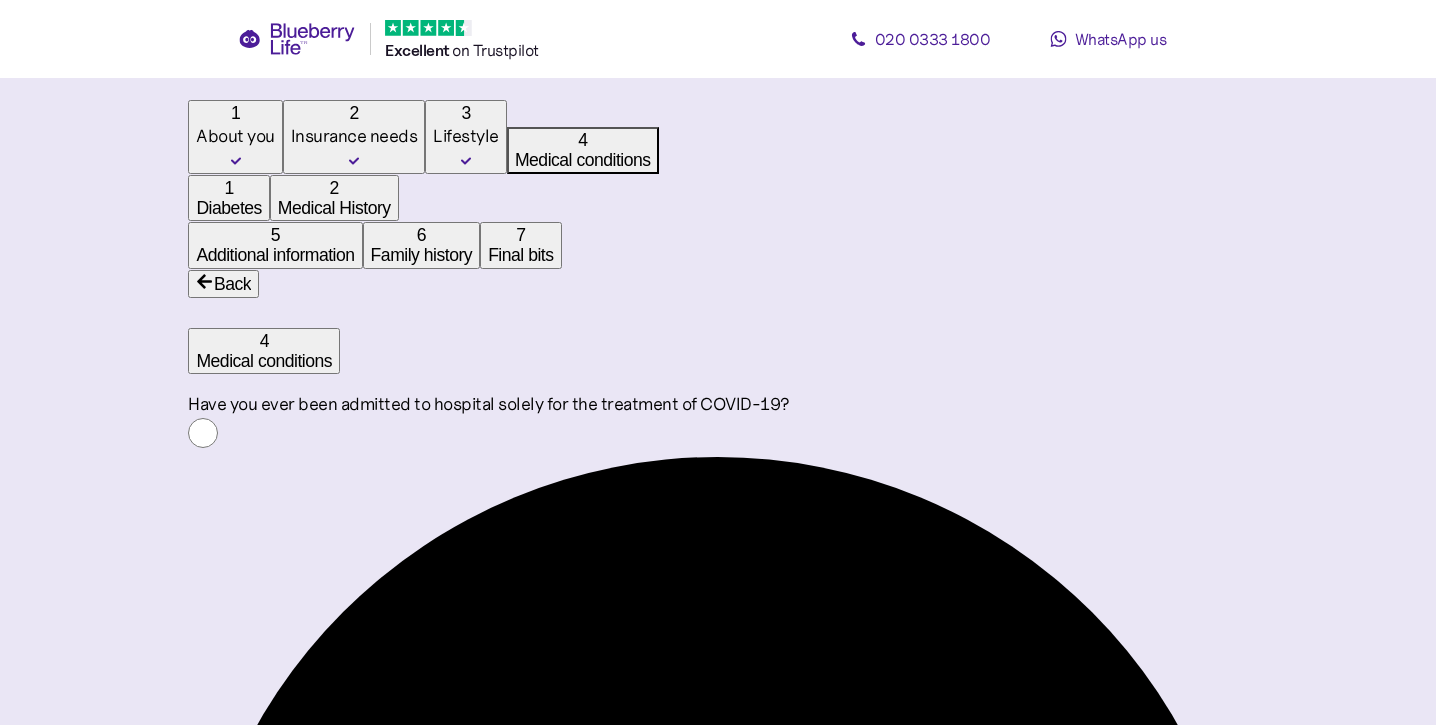 click on "Confirm" at bounding box center (722, 8354) 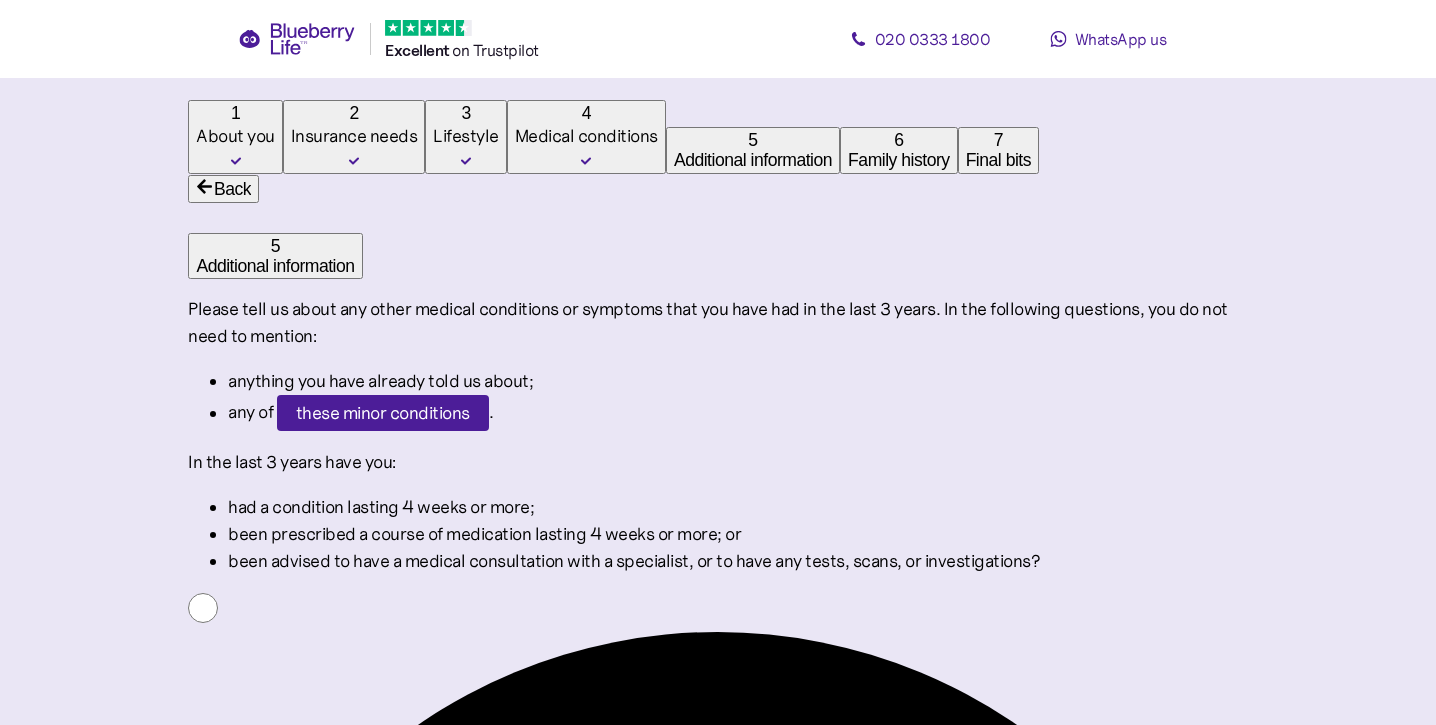click on "Confirm and continue" at bounding box center [722, 5569] 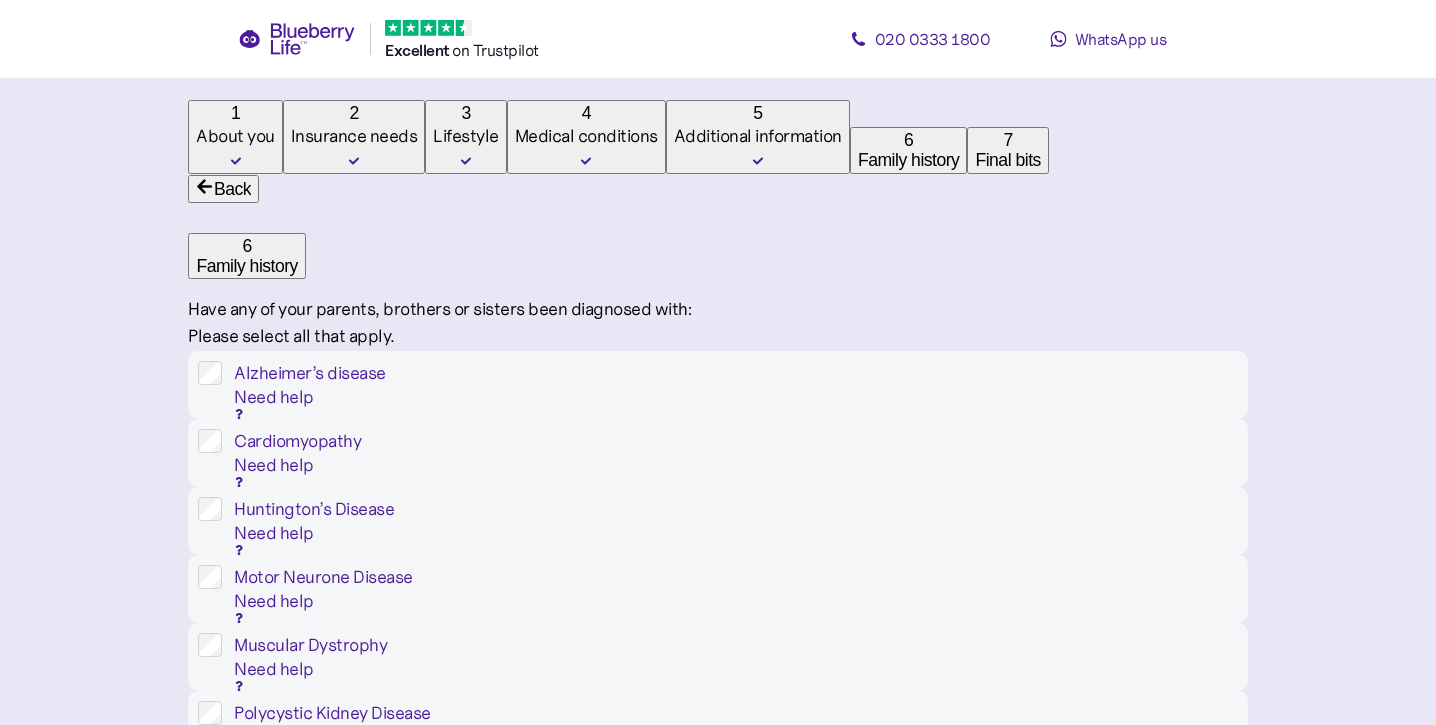 click on "Confirm and continue" at bounding box center (722, 6648) 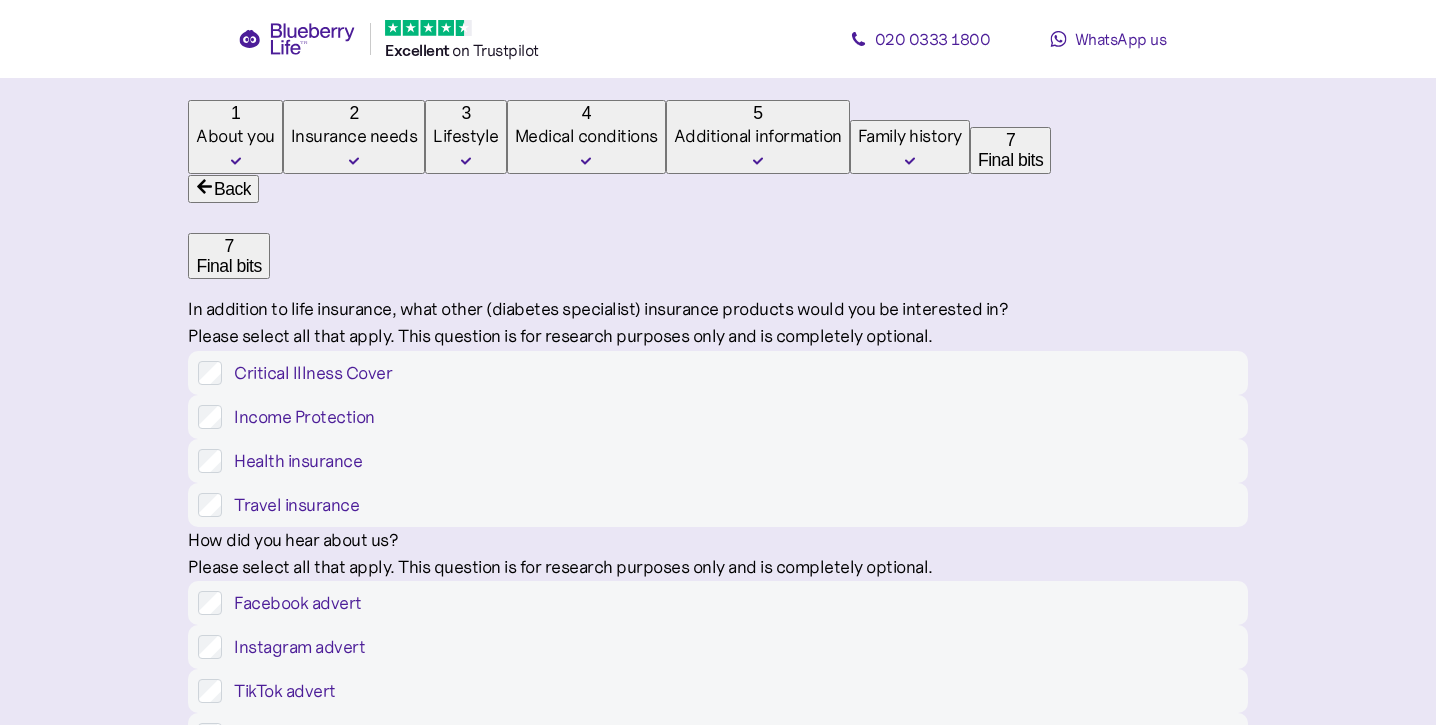 scroll, scrollTop: 38, scrollLeft: 0, axis: vertical 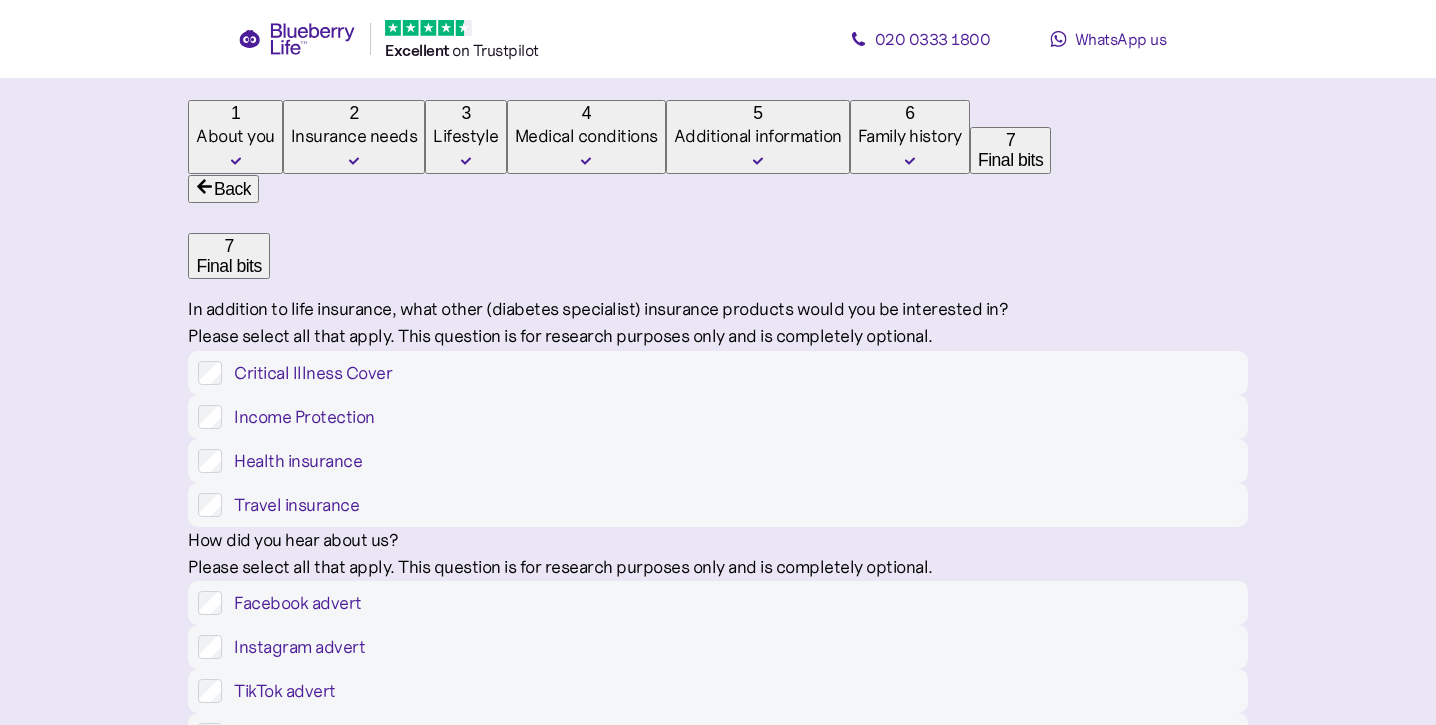 click on "Confirm and continue" at bounding box center [722, 958] 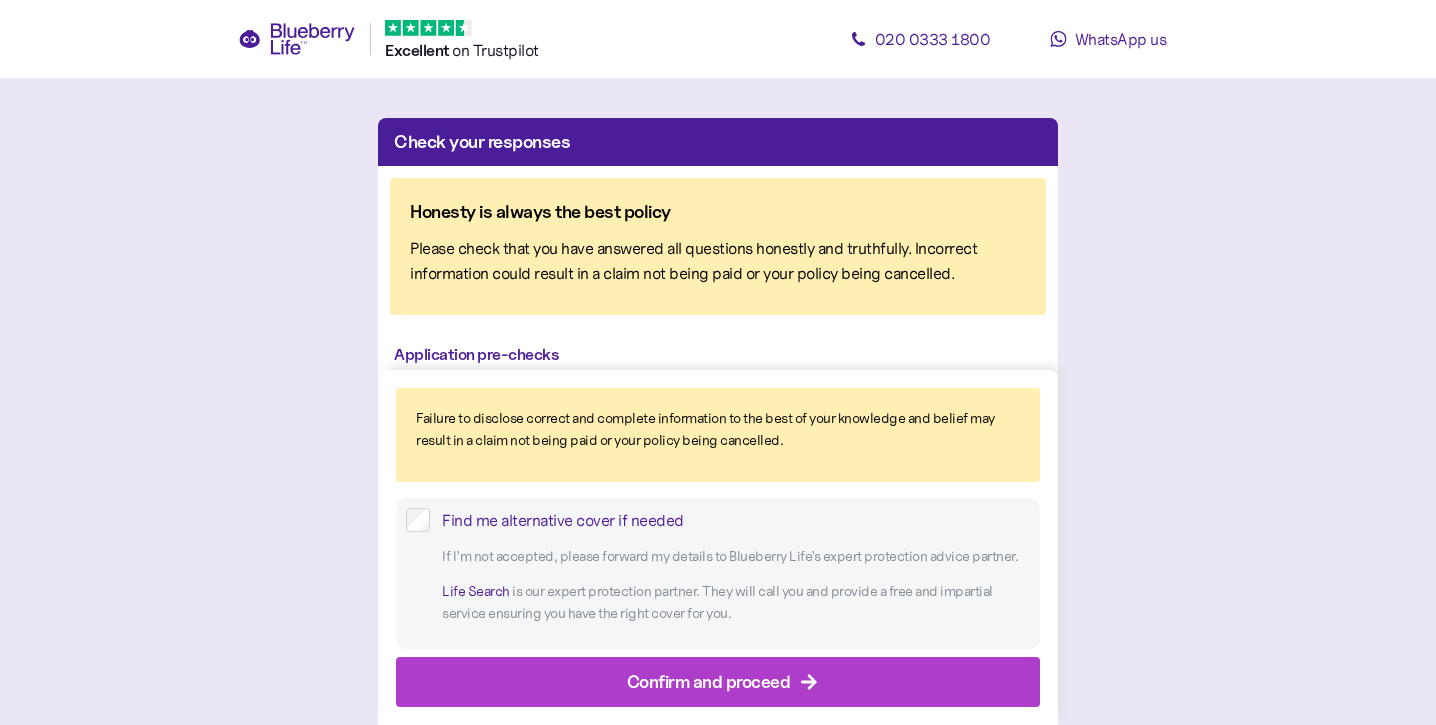 click on "Confirm and proceed" at bounding box center (722, 682) 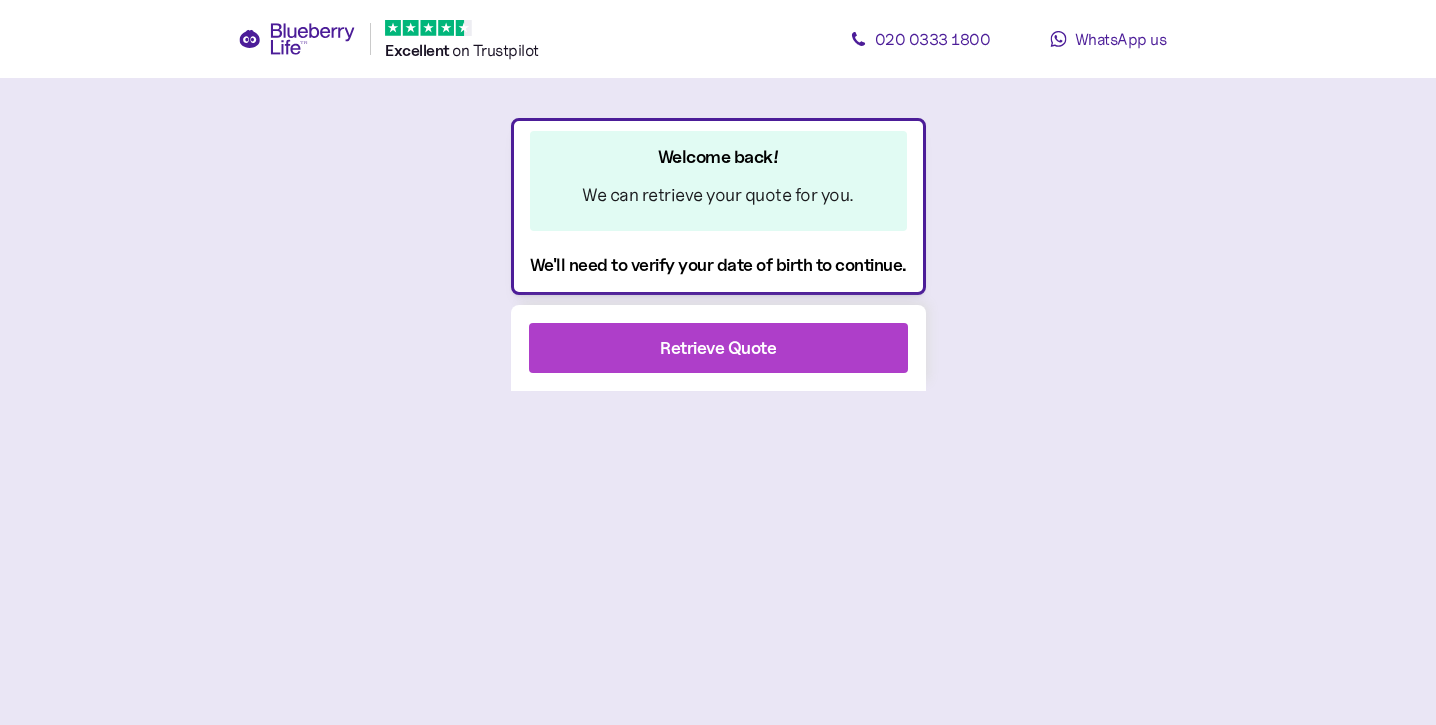 scroll, scrollTop: 0, scrollLeft: 0, axis: both 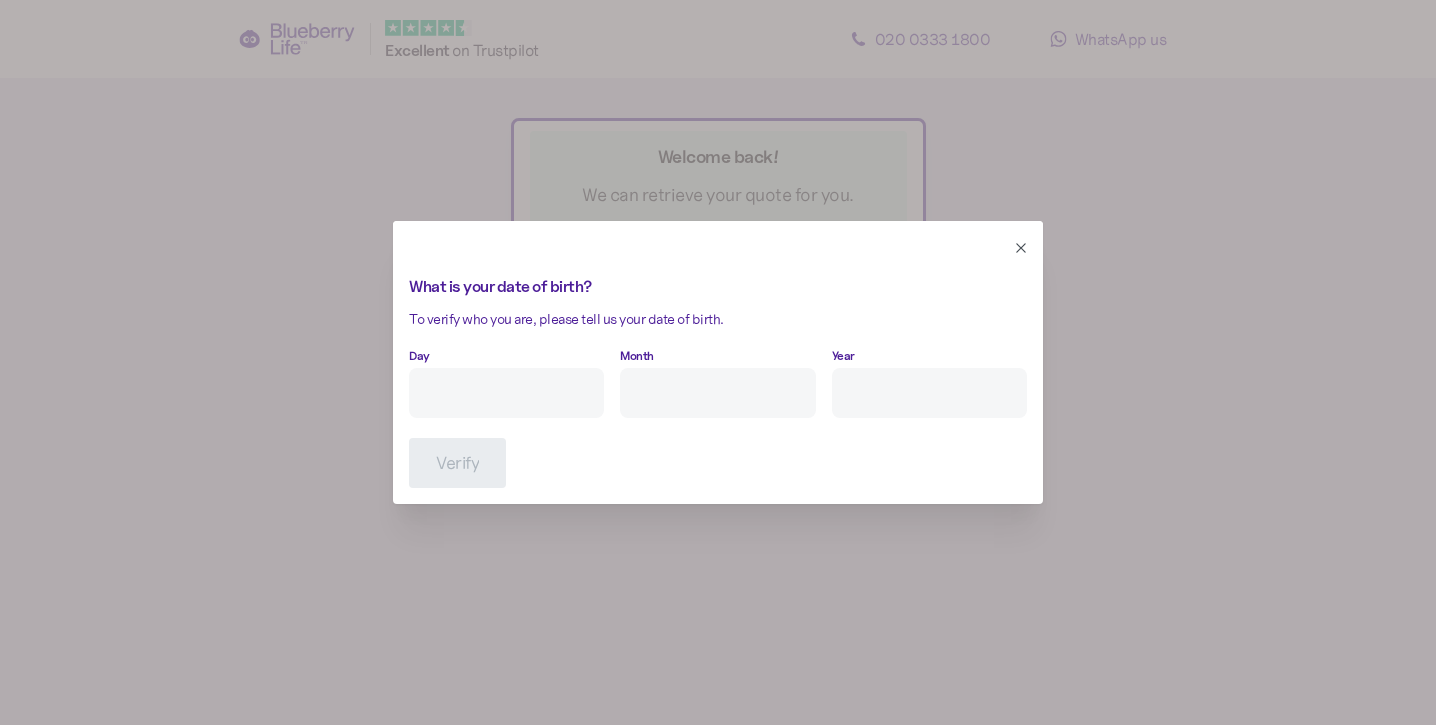 click on "Day" at bounding box center [506, 393] 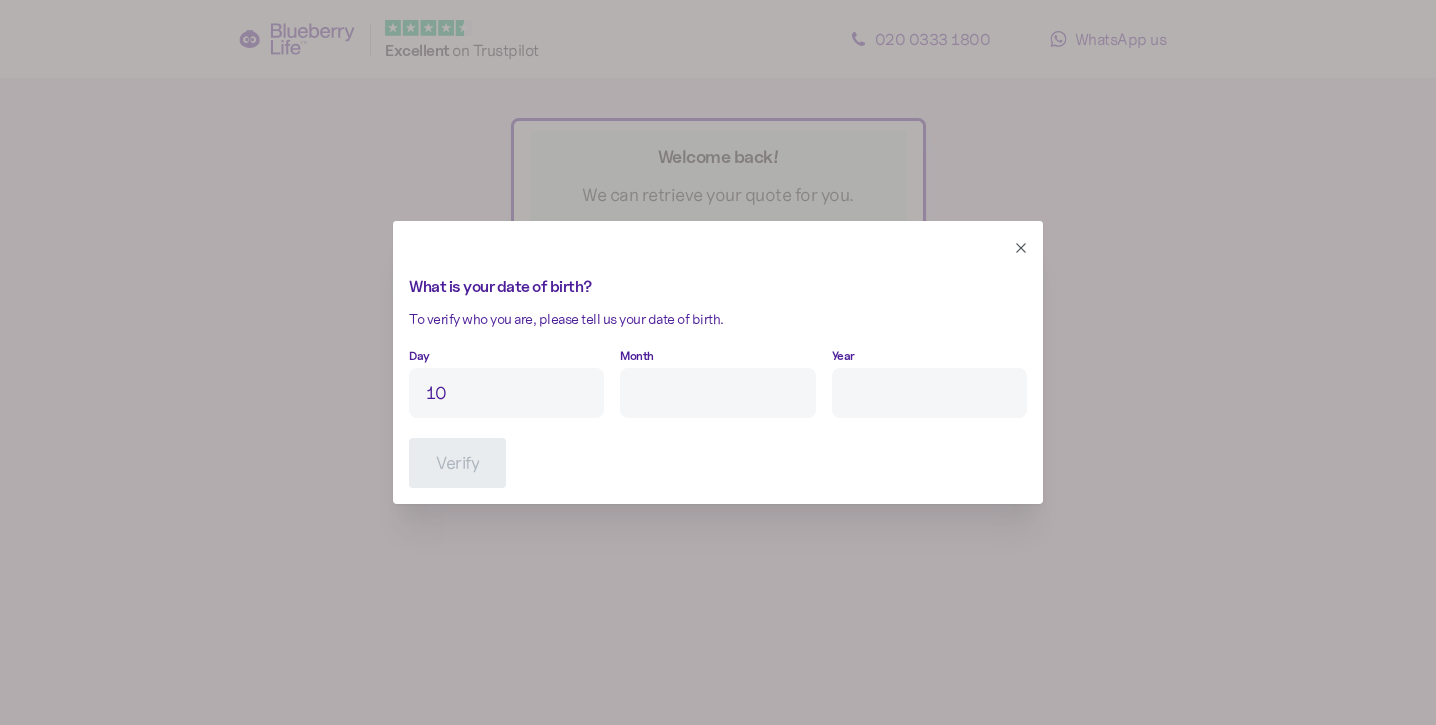 type on "10" 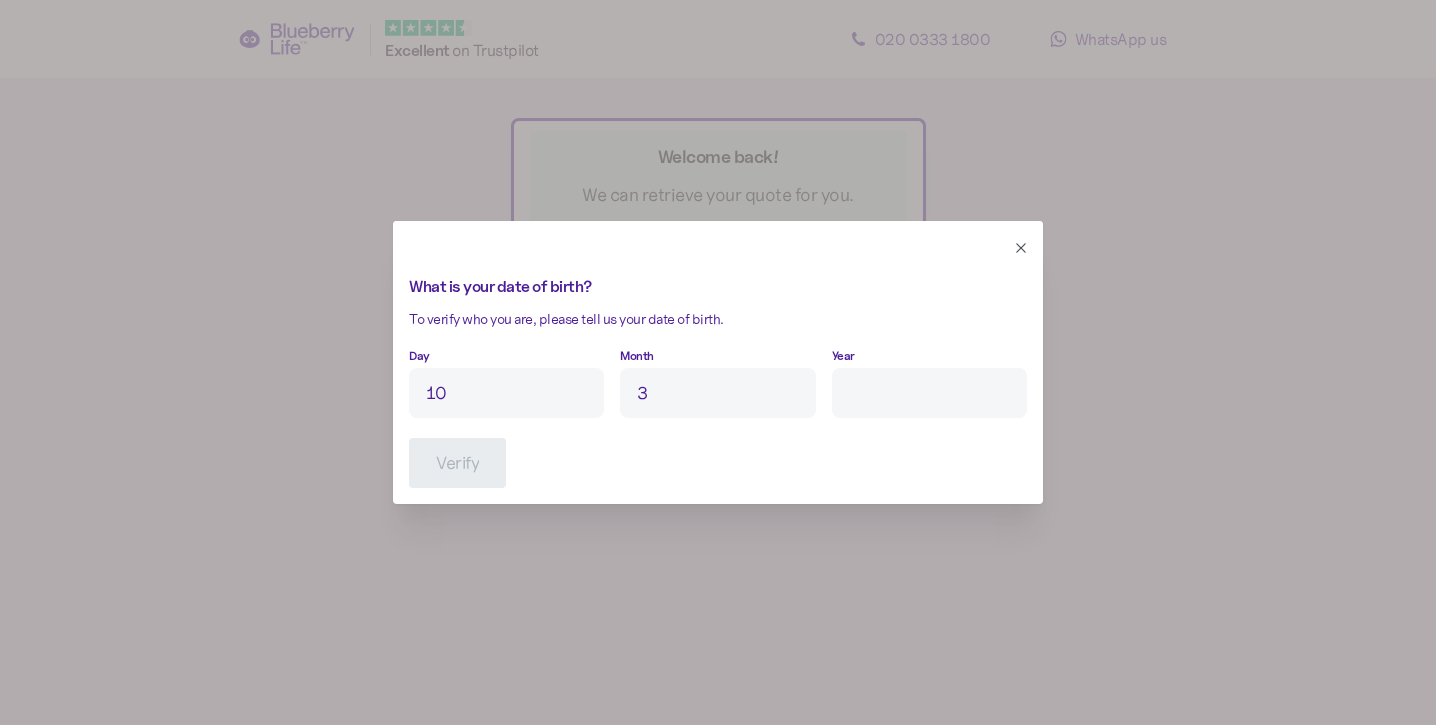 type on "3" 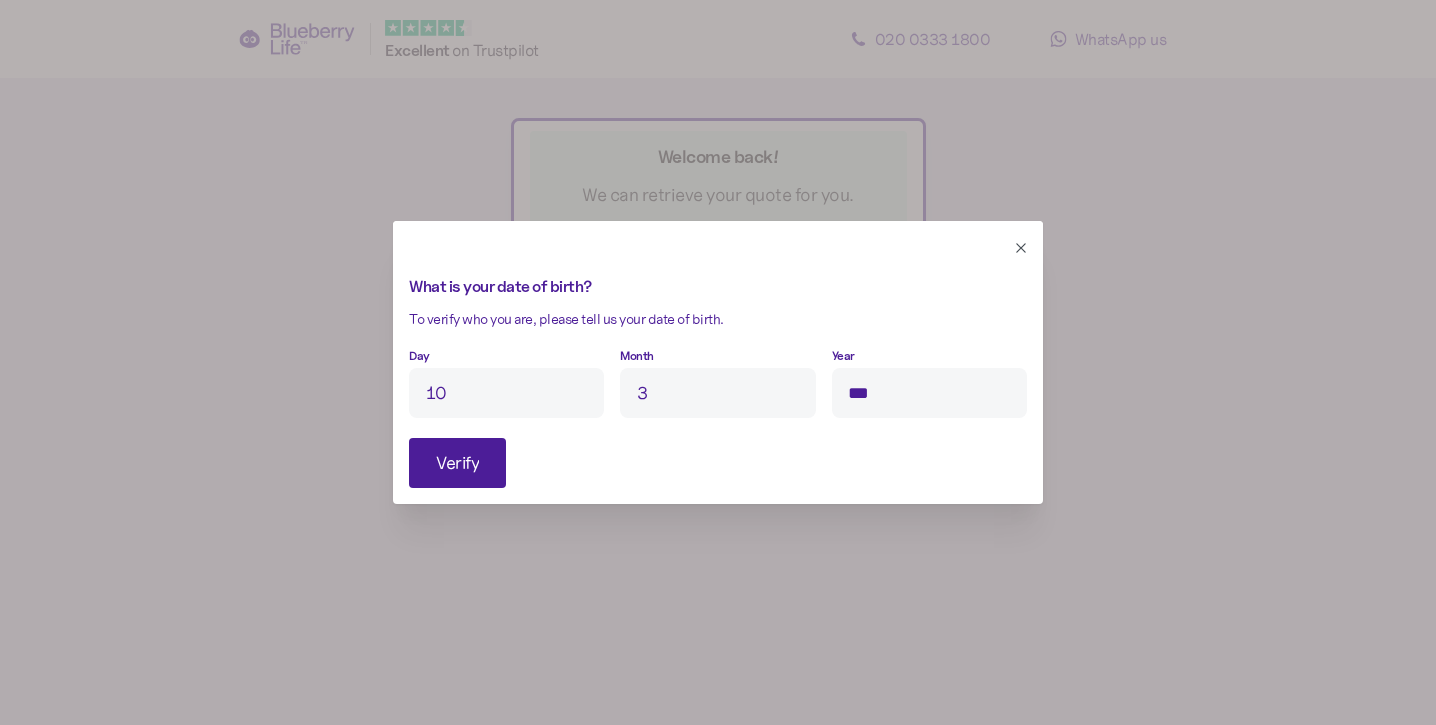 type on "****" 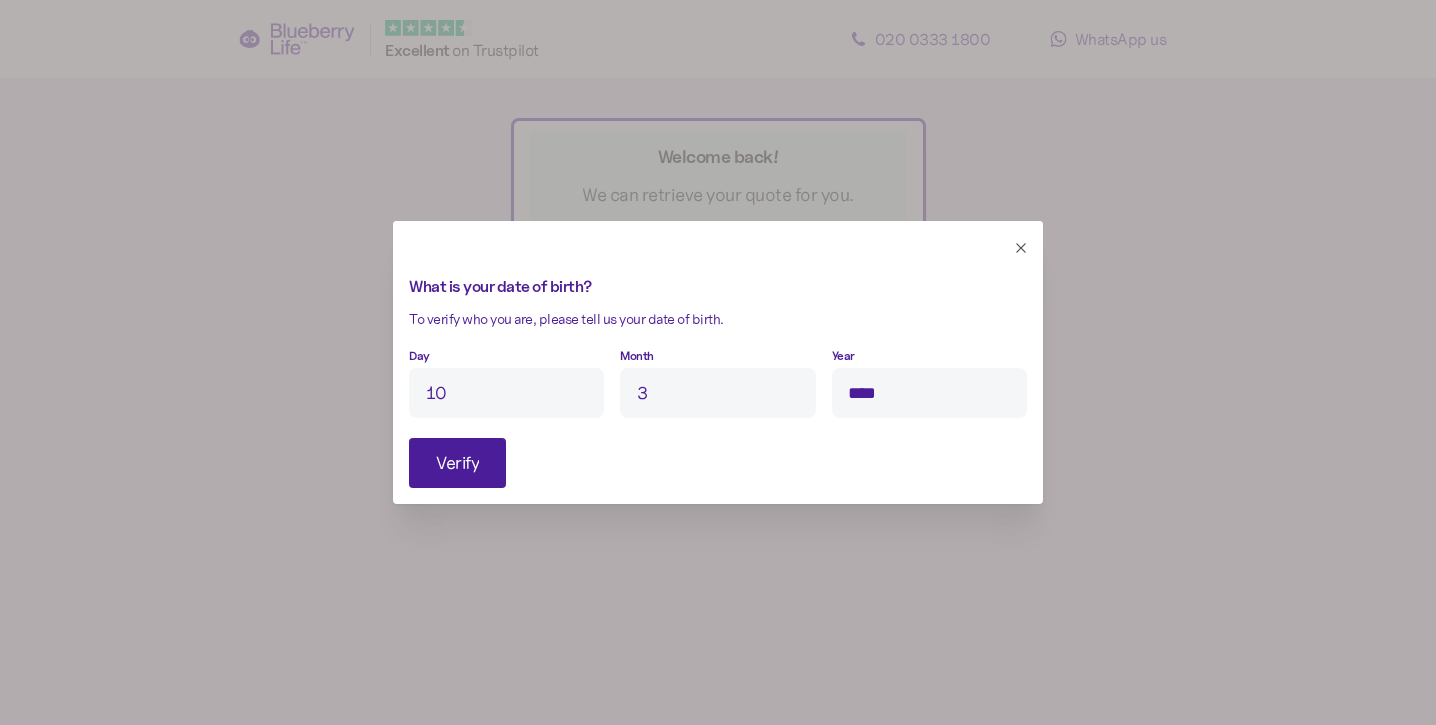 click on "Verify" at bounding box center [457, 463] 